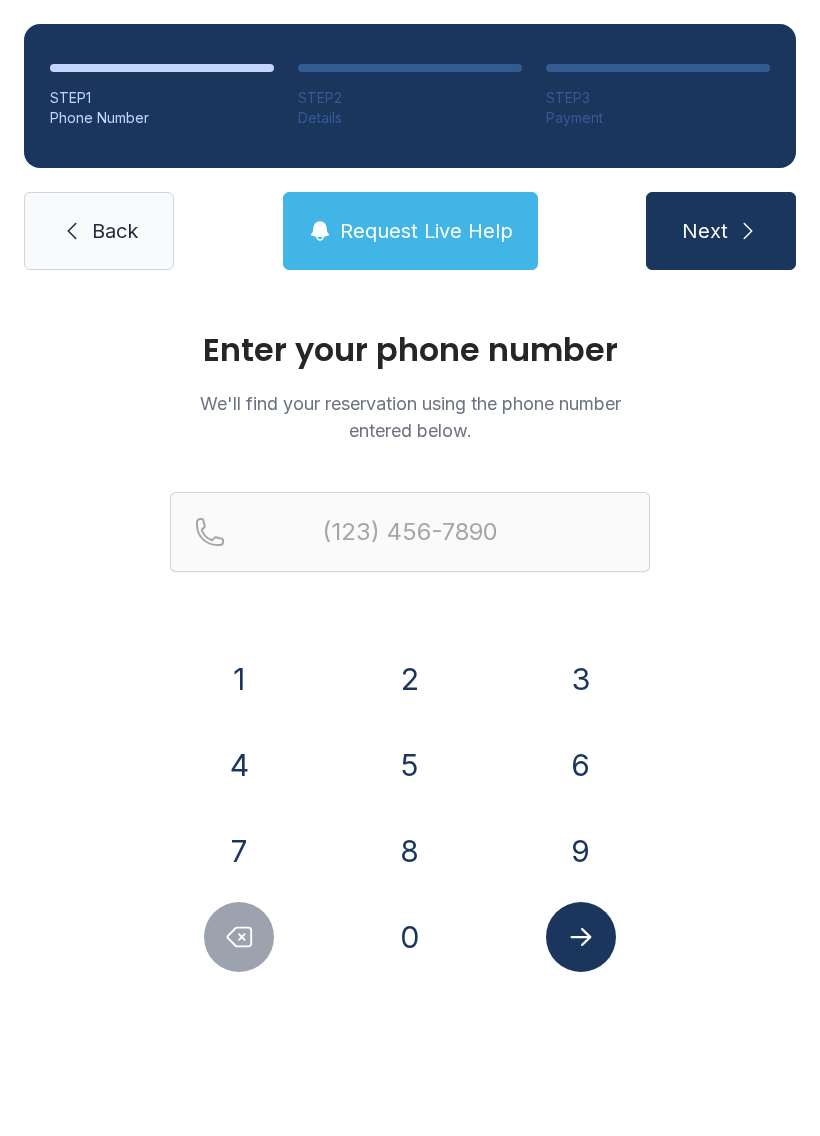 scroll, scrollTop: 0, scrollLeft: 0, axis: both 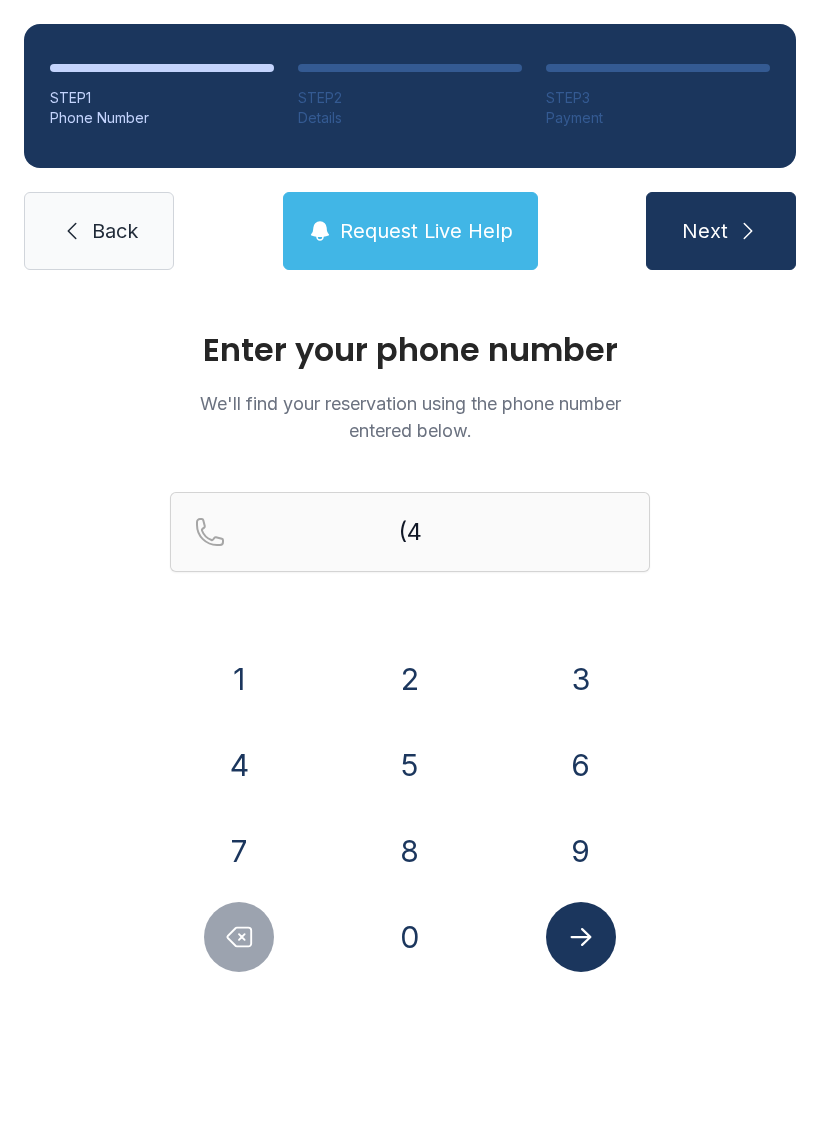 click on "7" at bounding box center [239, 851] 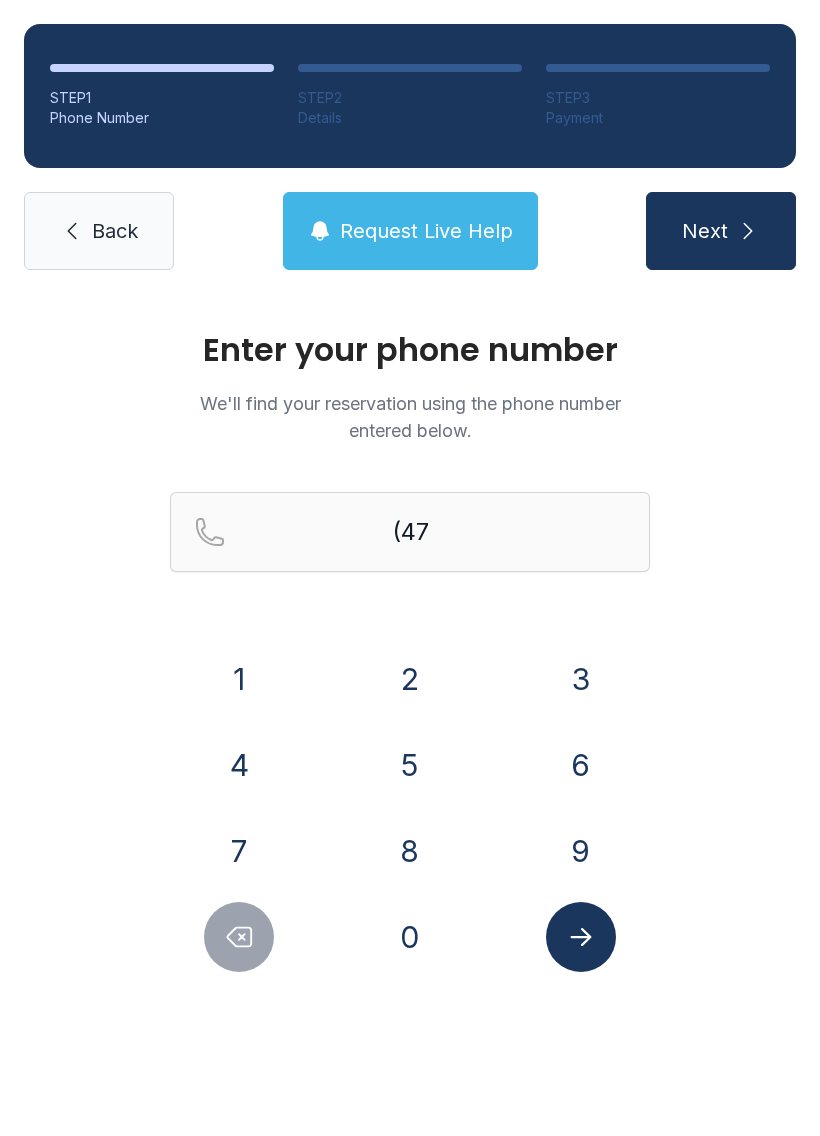 click on "0" at bounding box center (410, 937) 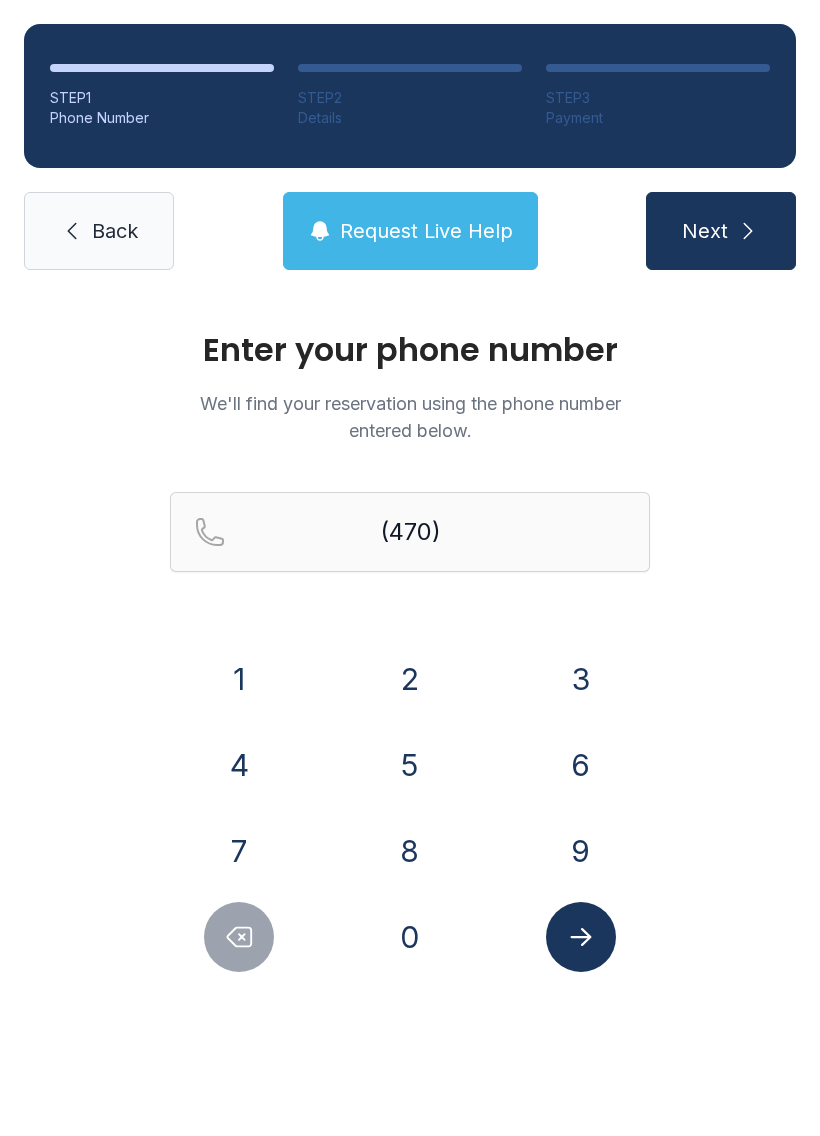 click on "2" at bounding box center [410, 679] 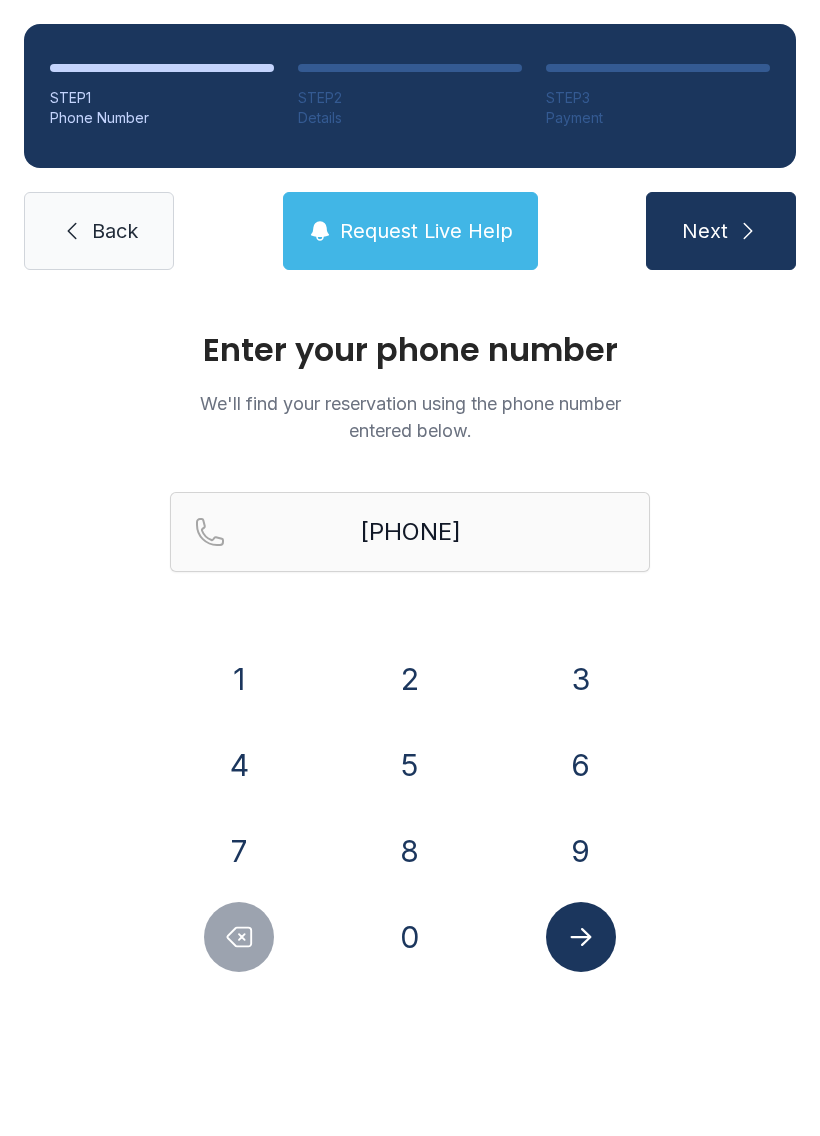 click on "6" at bounding box center (581, 765) 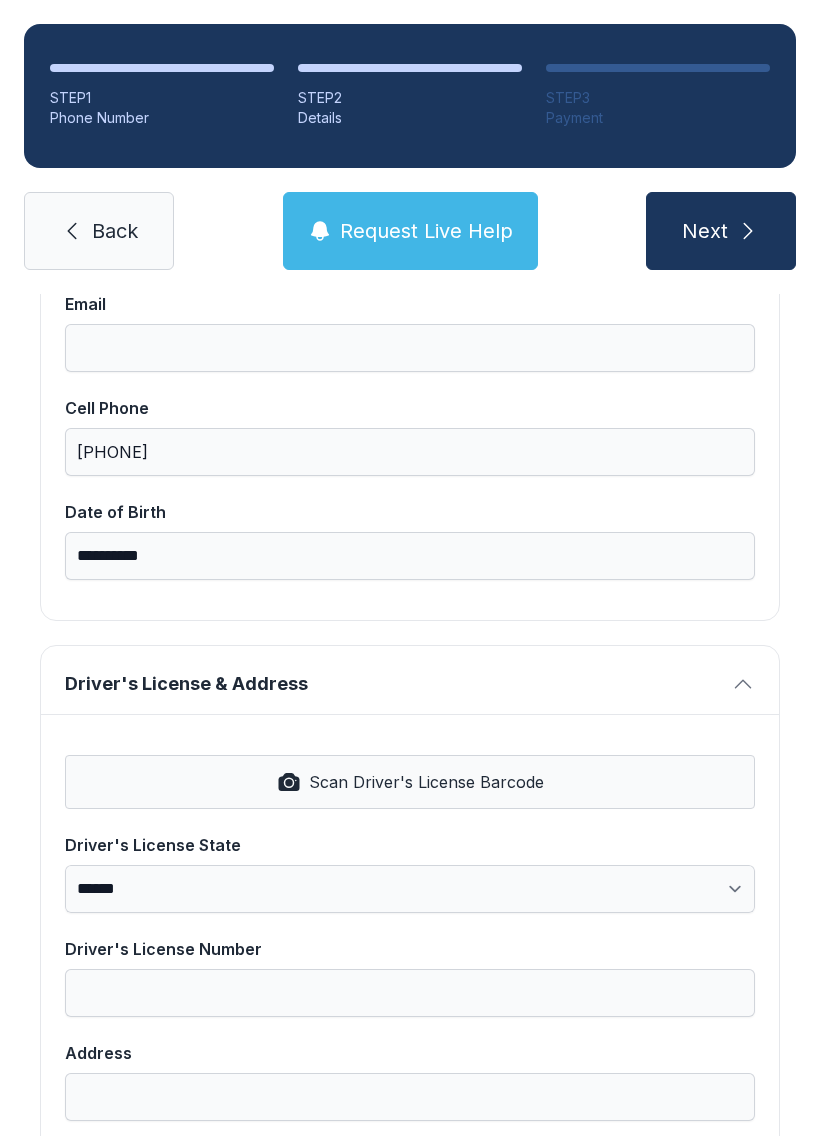 scroll, scrollTop: 435, scrollLeft: 0, axis: vertical 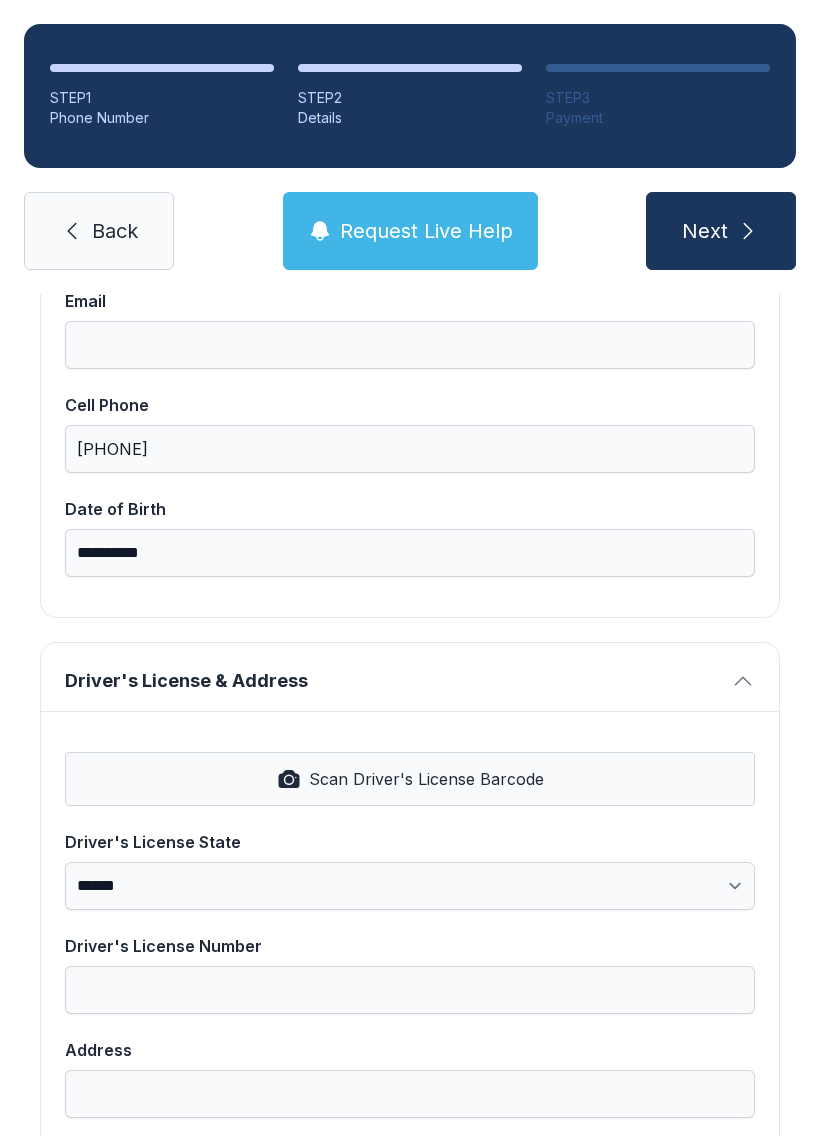 click on "Scan Driver's License Barcode" at bounding box center (426, 779) 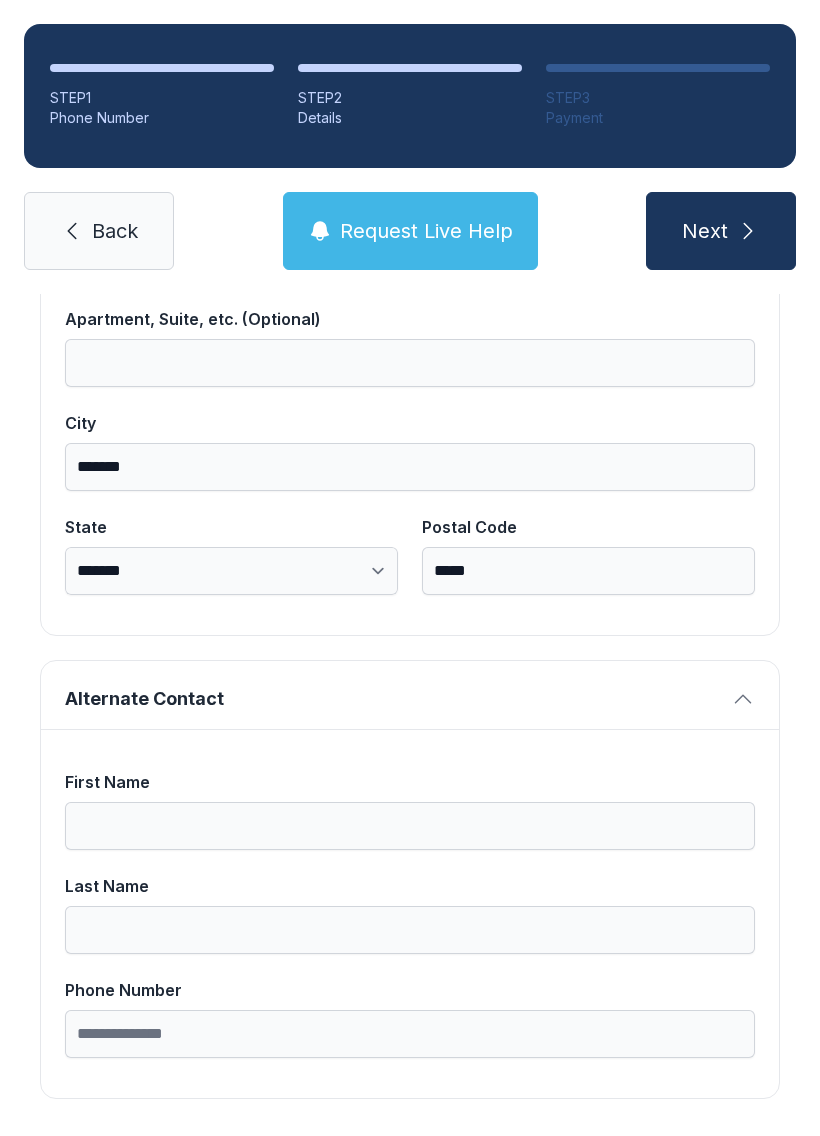 scroll, scrollTop: 1269, scrollLeft: 0, axis: vertical 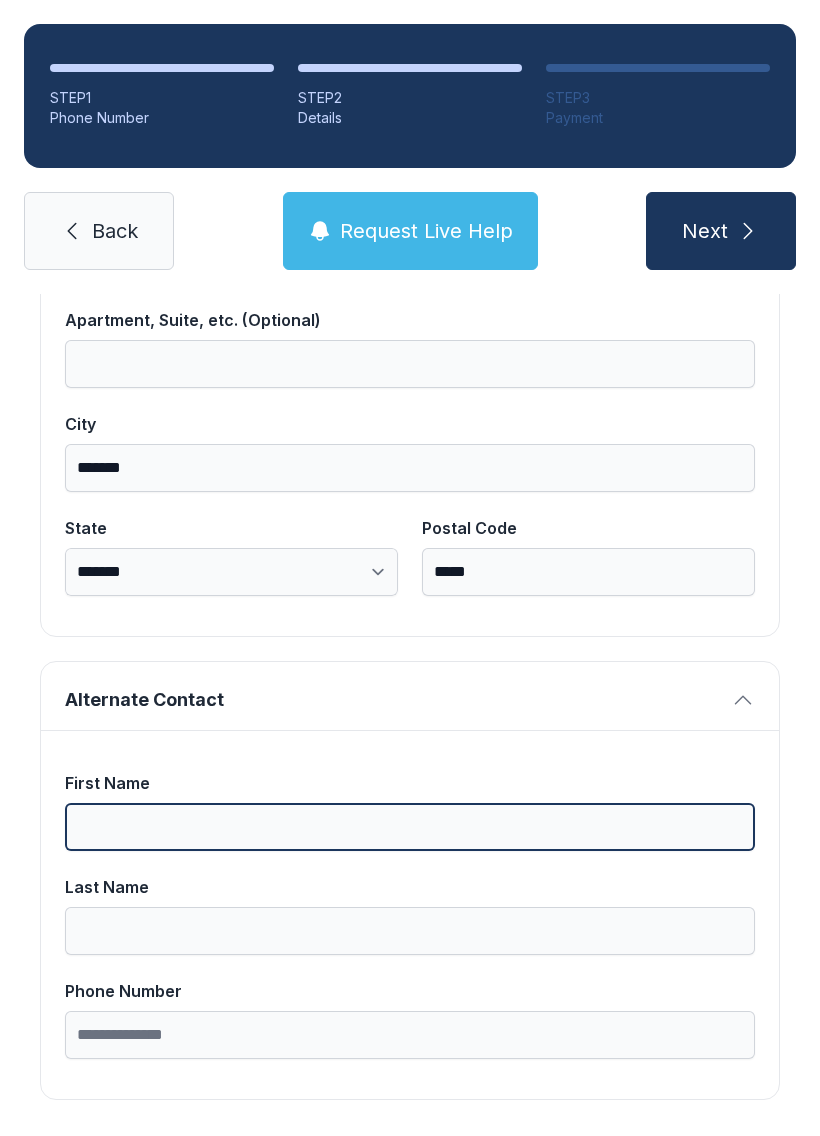 click on "First Name" at bounding box center [410, 827] 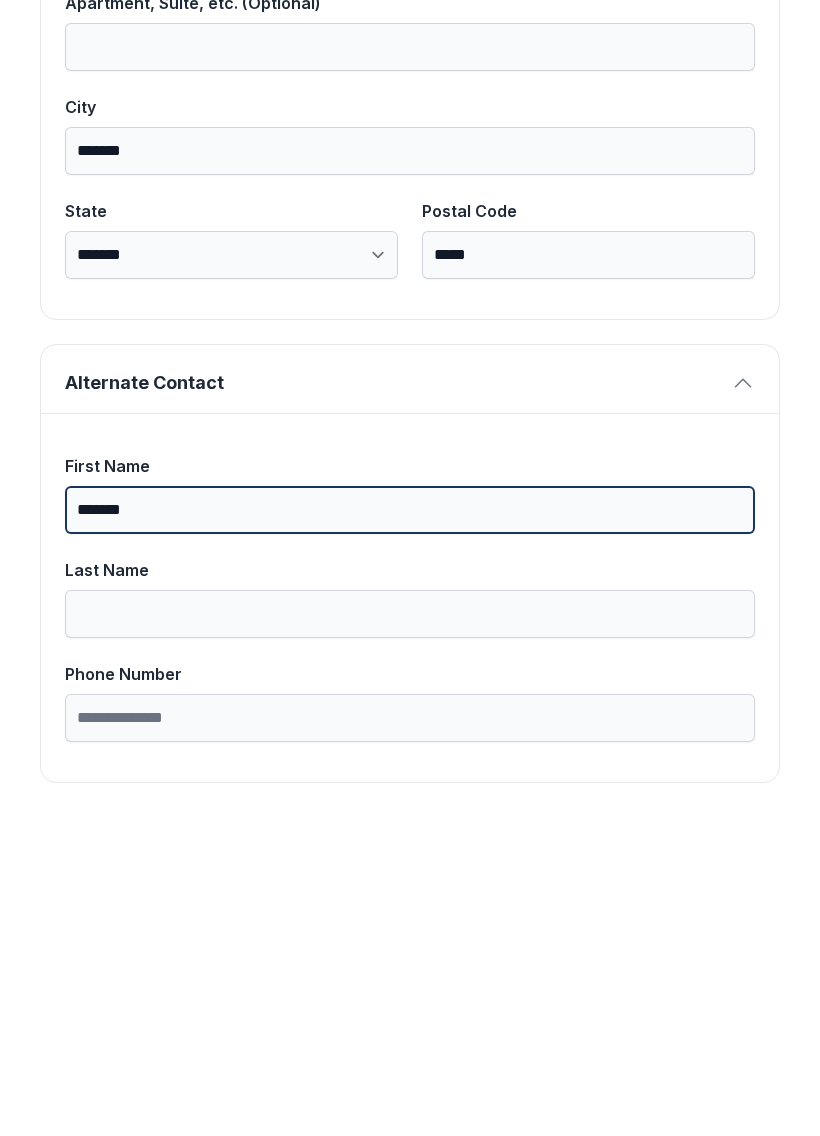 type on "*******" 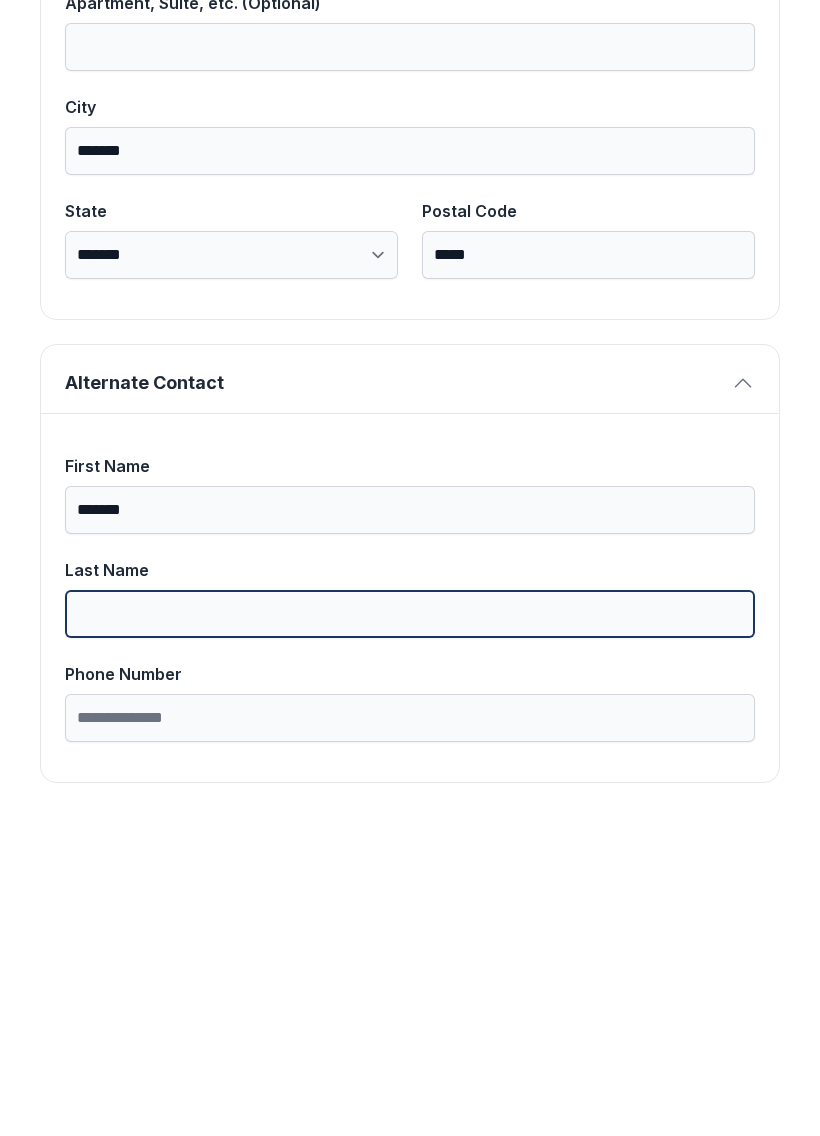 click on "Last Name" at bounding box center (410, 931) 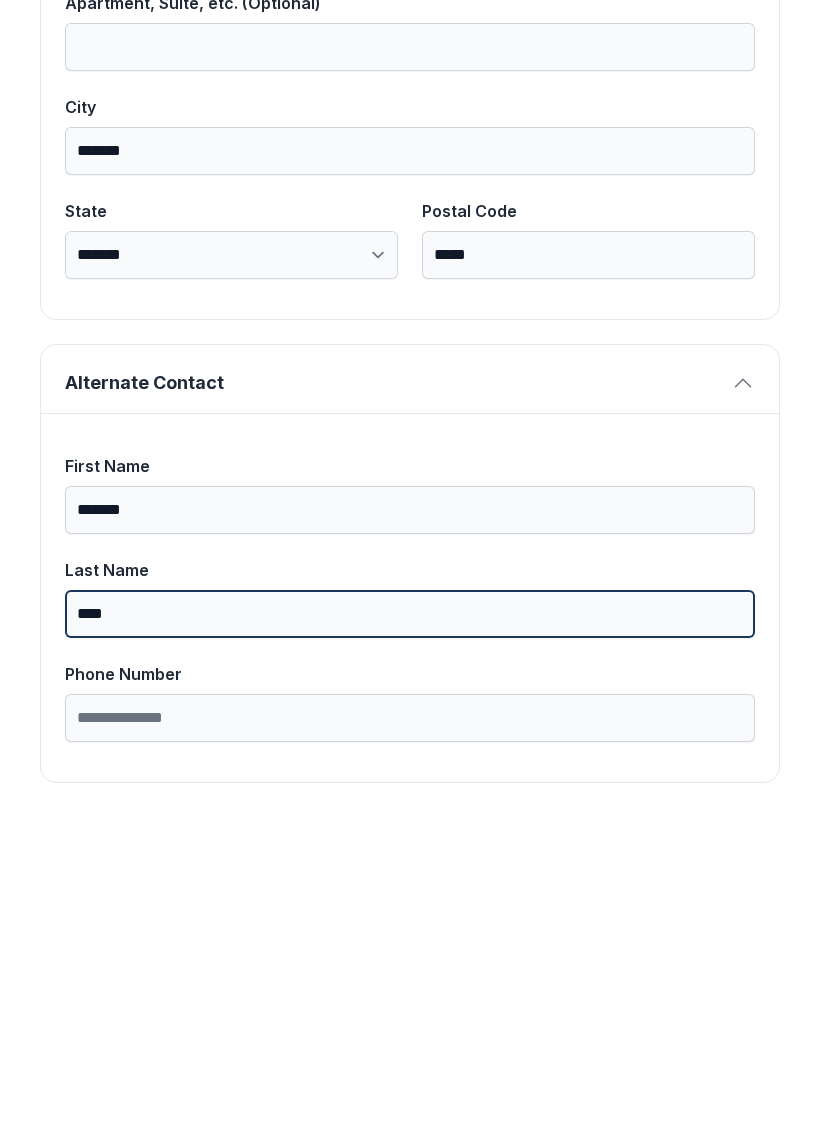 type on "****" 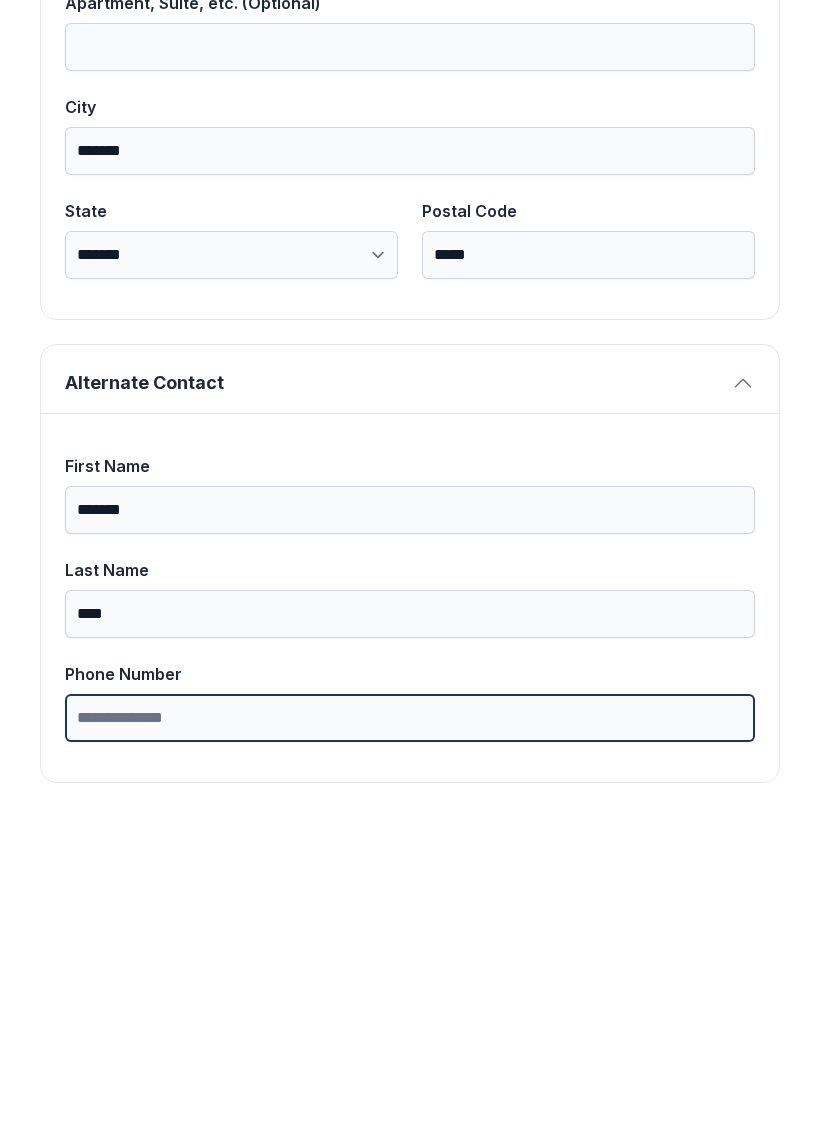 click on "Phone Number" at bounding box center [410, 1035] 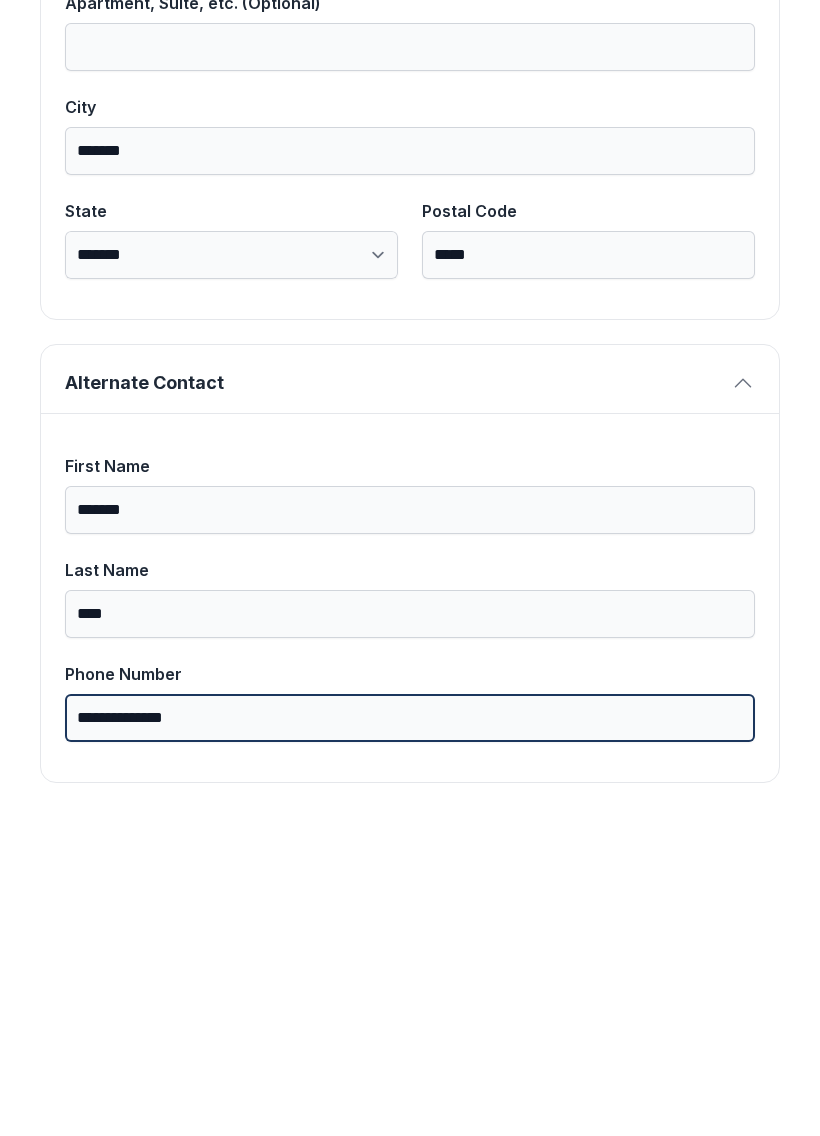 type on "**********" 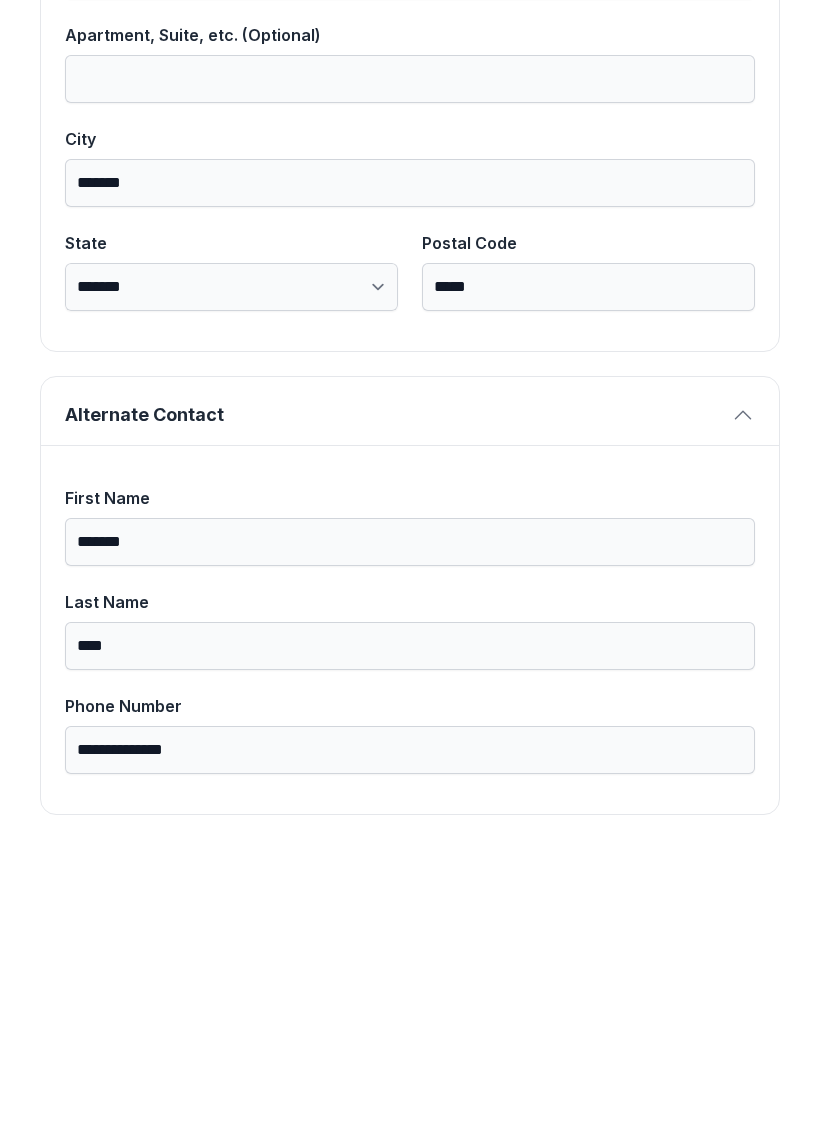 scroll, scrollTop: 43, scrollLeft: 0, axis: vertical 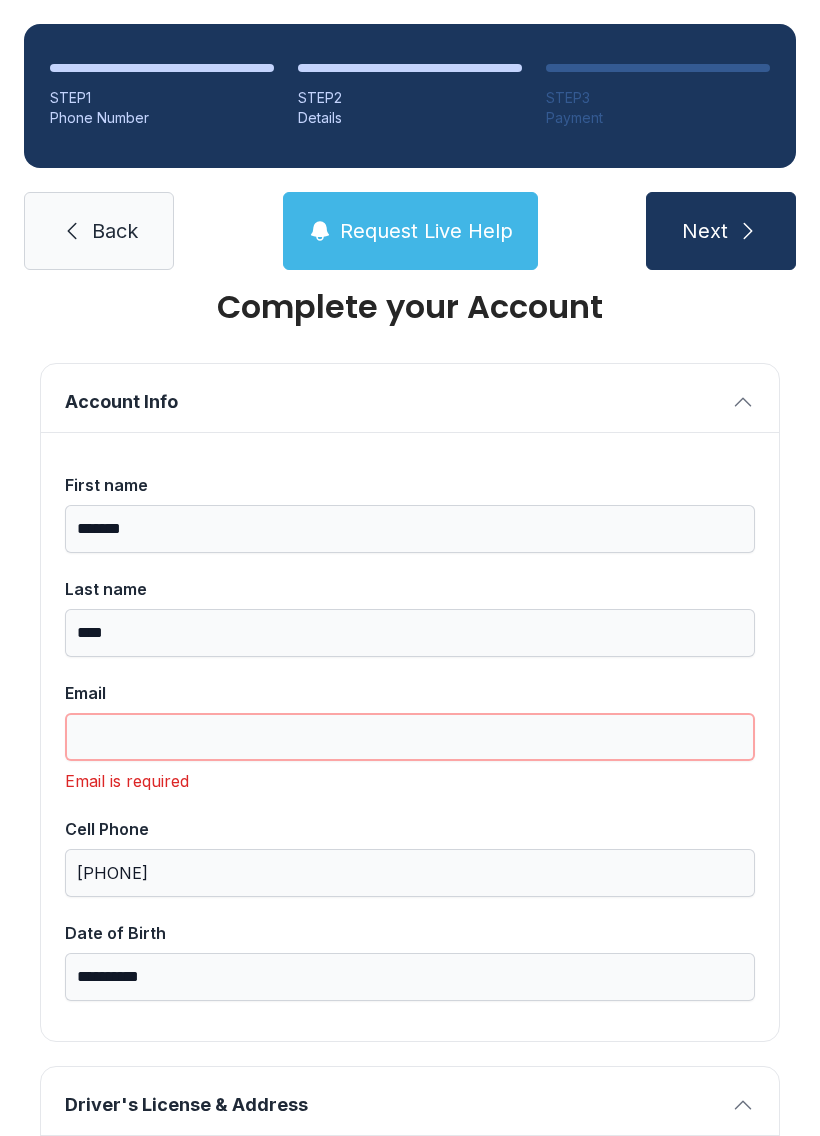click on "Email" at bounding box center [410, 737] 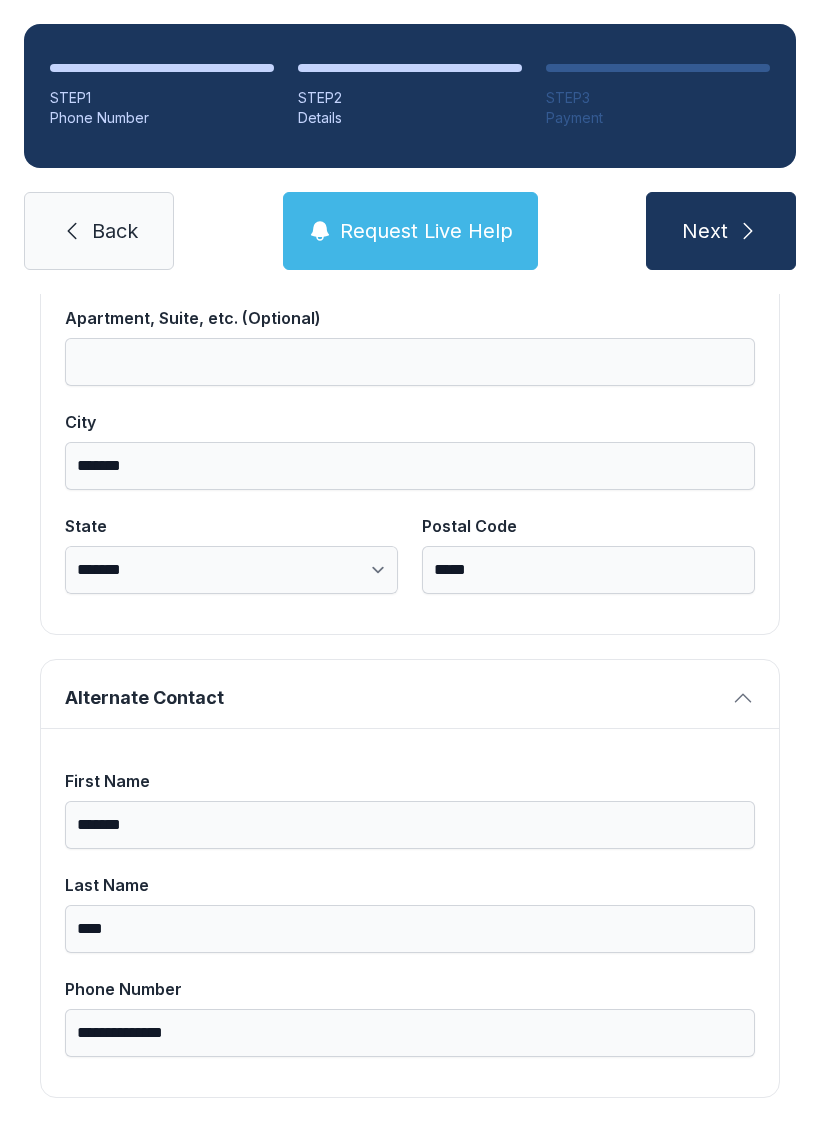 scroll, scrollTop: 1269, scrollLeft: 0, axis: vertical 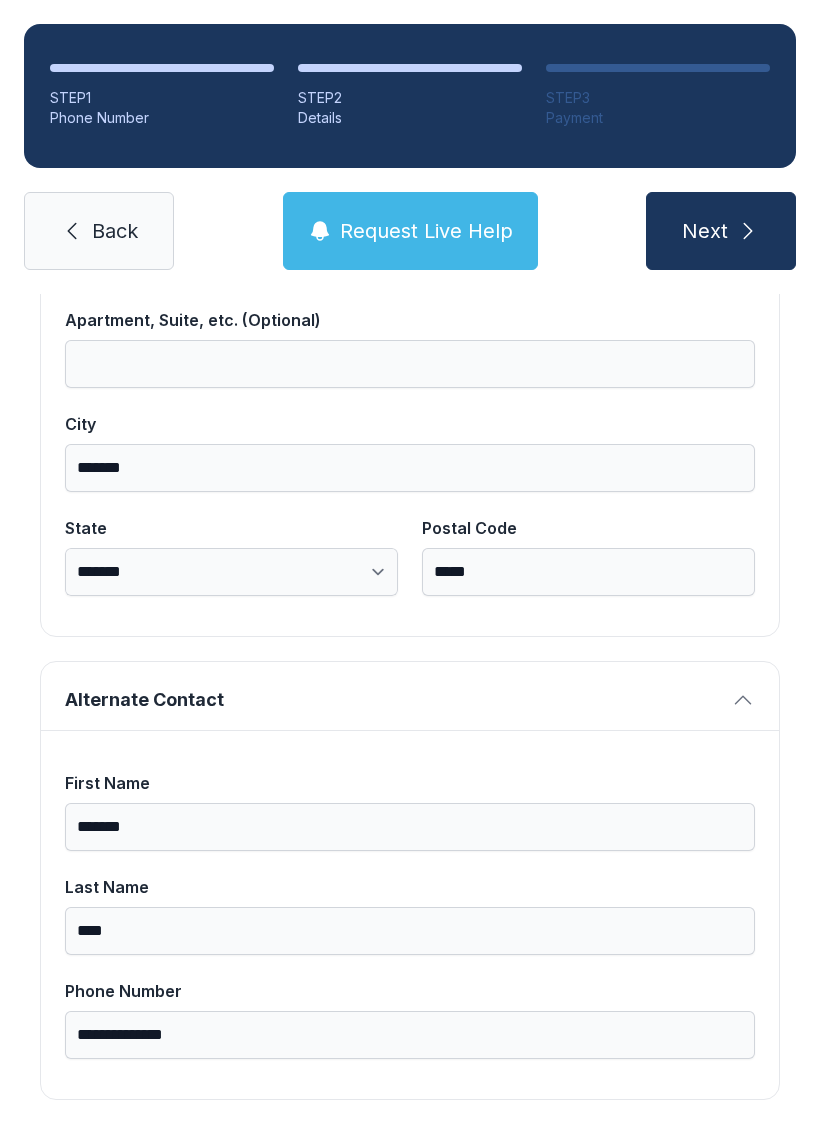 type on "**********" 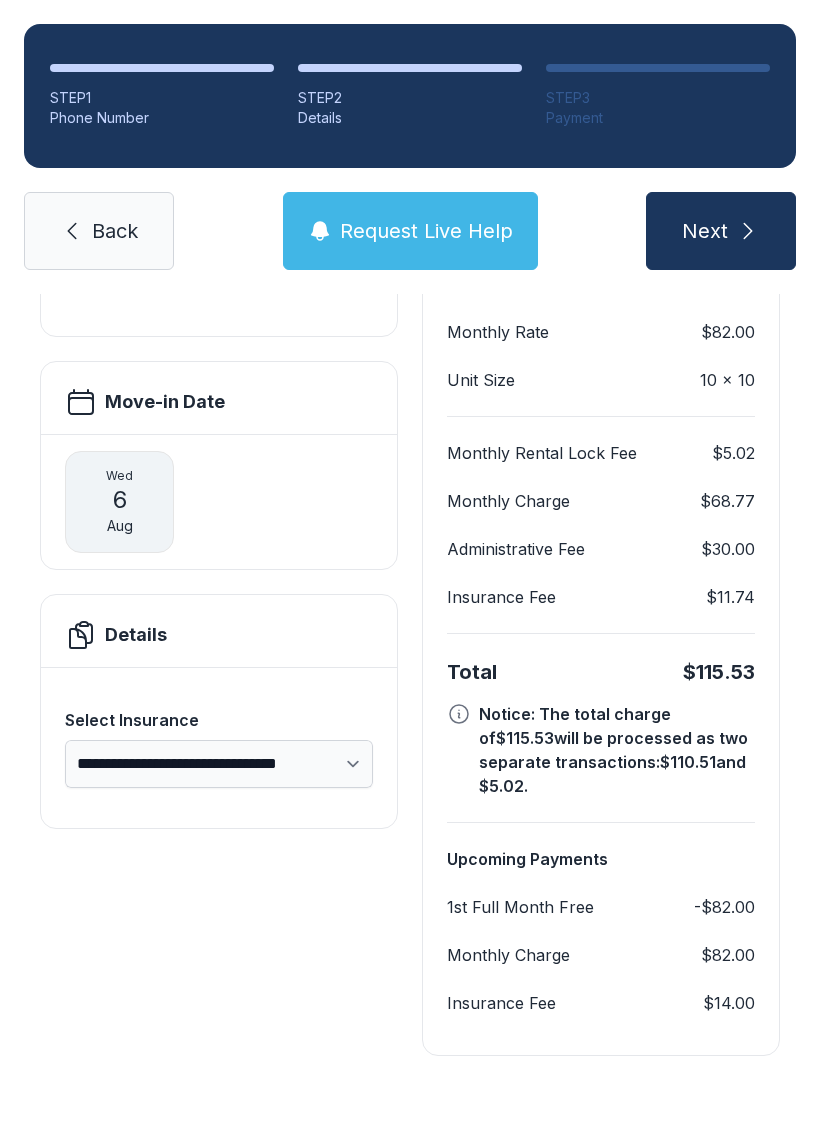 scroll, scrollTop: 180, scrollLeft: 0, axis: vertical 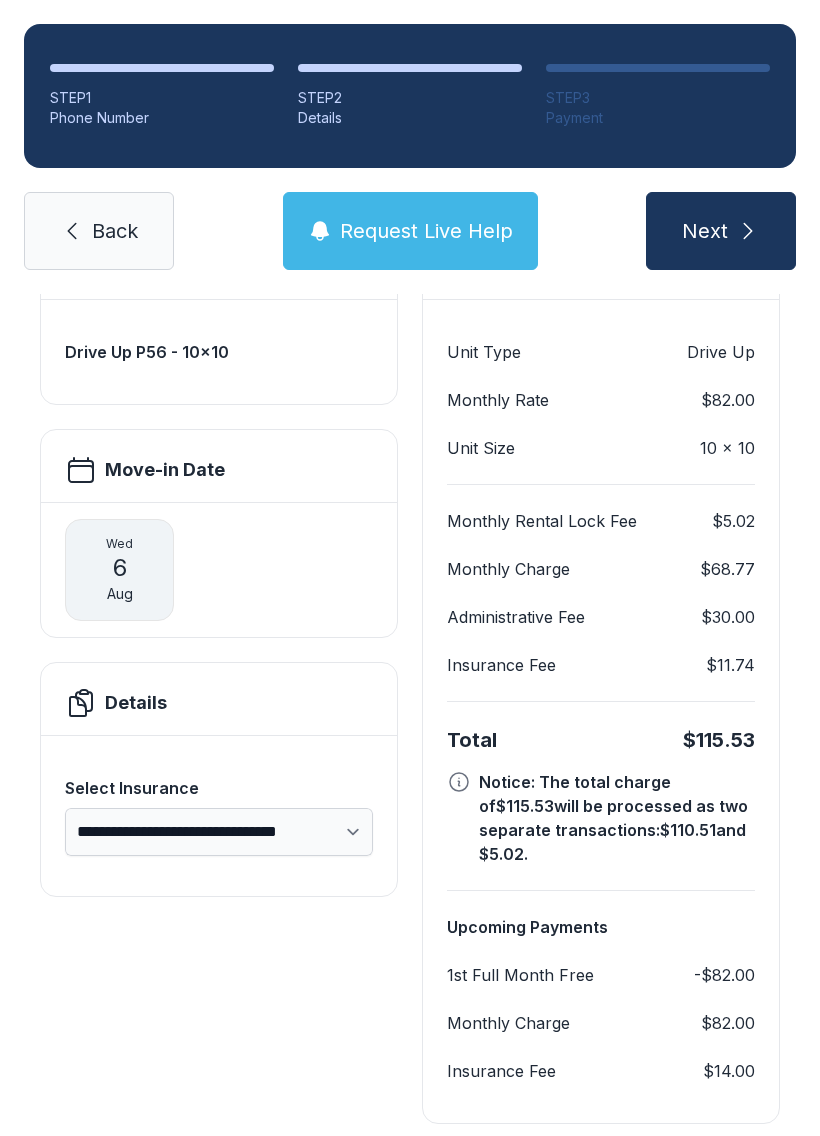 click on "Next" at bounding box center [721, 231] 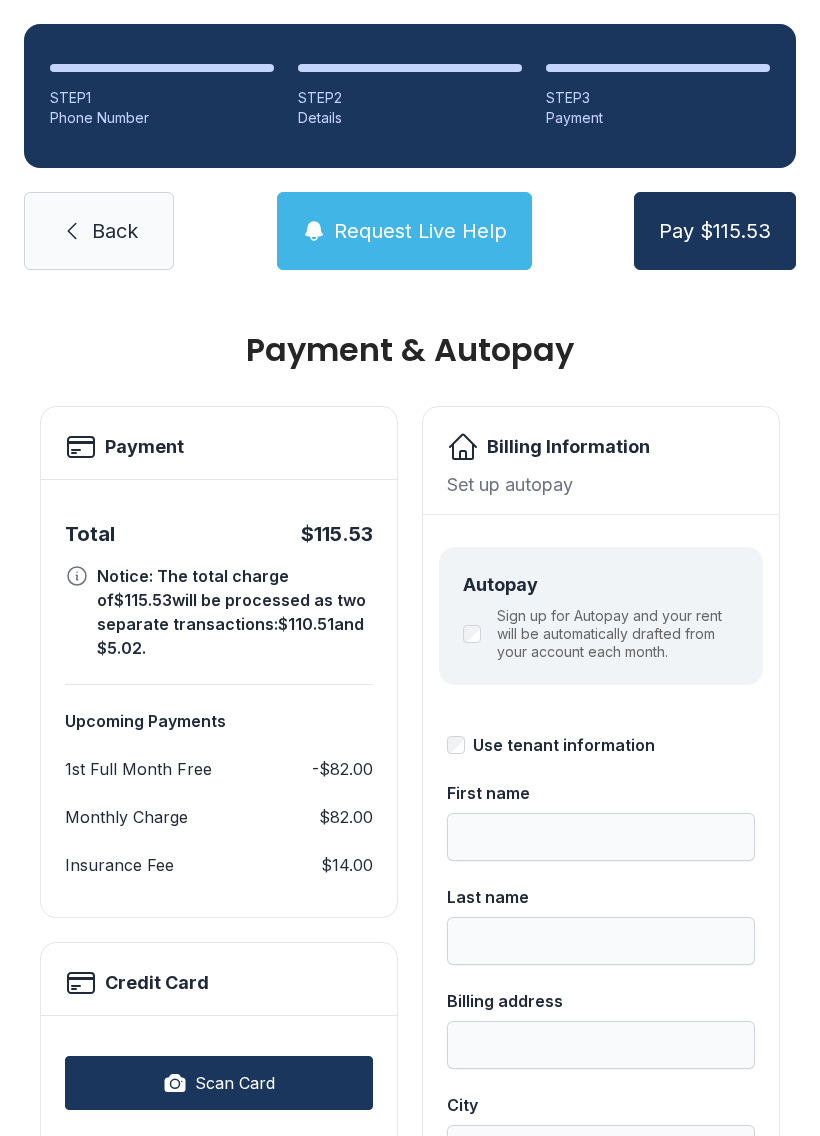 click on "Scan Card" at bounding box center [235, 1083] 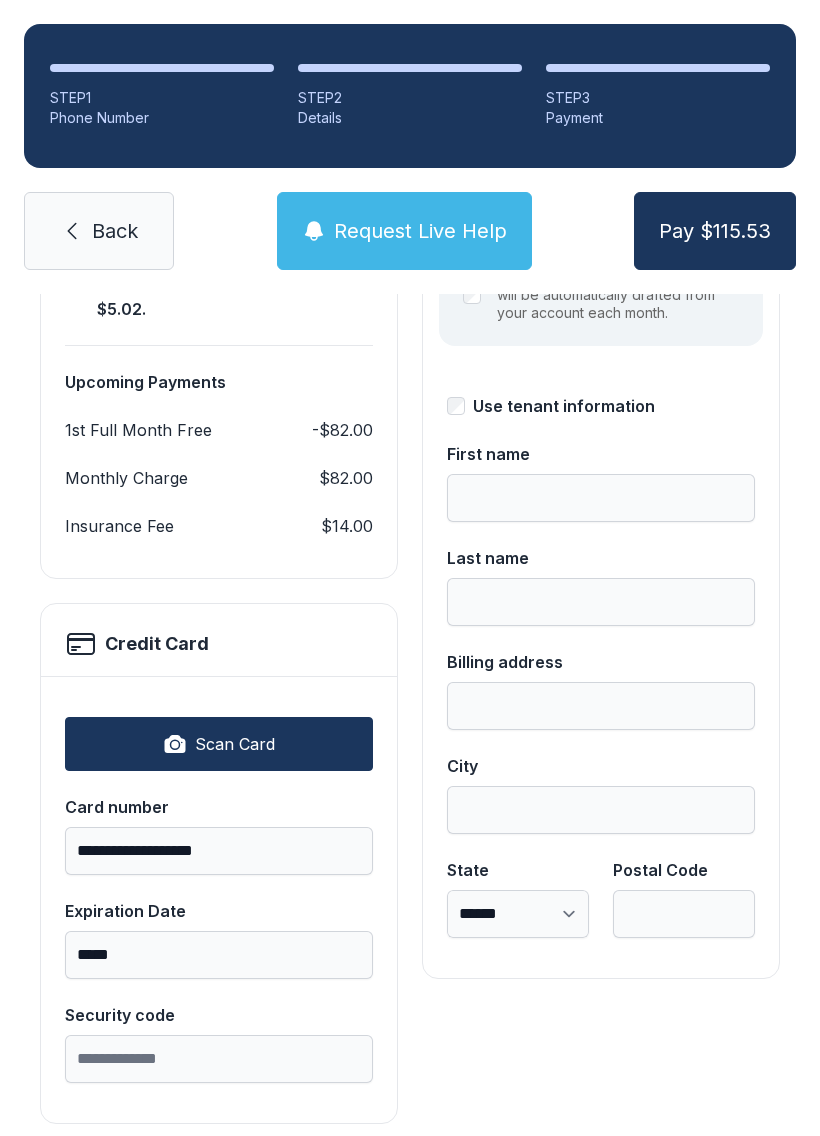 scroll, scrollTop: 339, scrollLeft: 0, axis: vertical 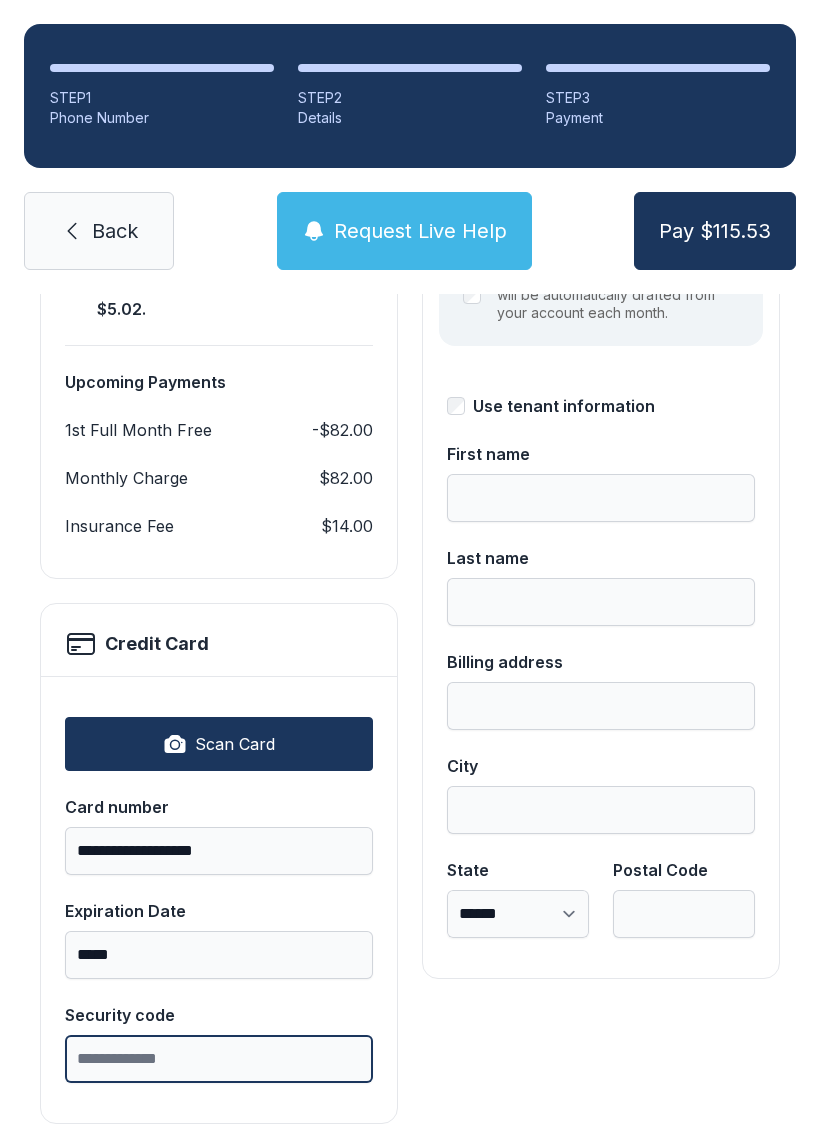 click on "Security code" at bounding box center [219, 1059] 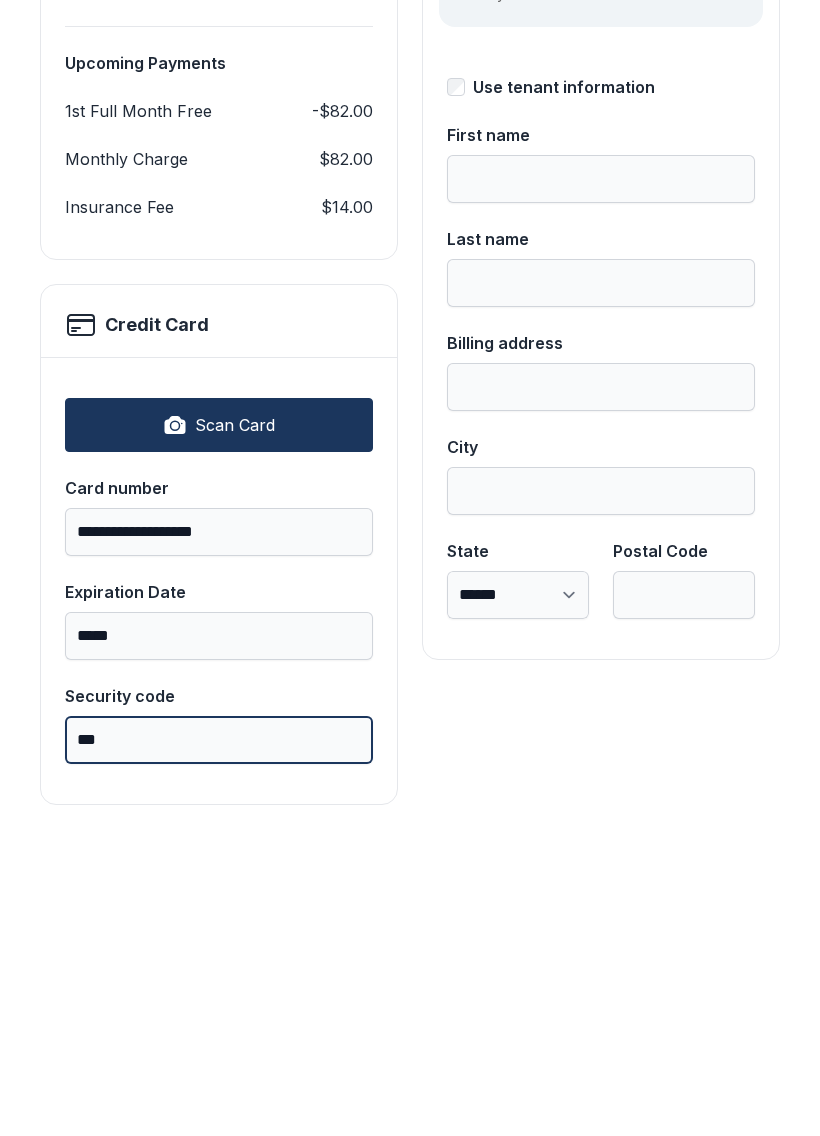 scroll, scrollTop: 339, scrollLeft: 0, axis: vertical 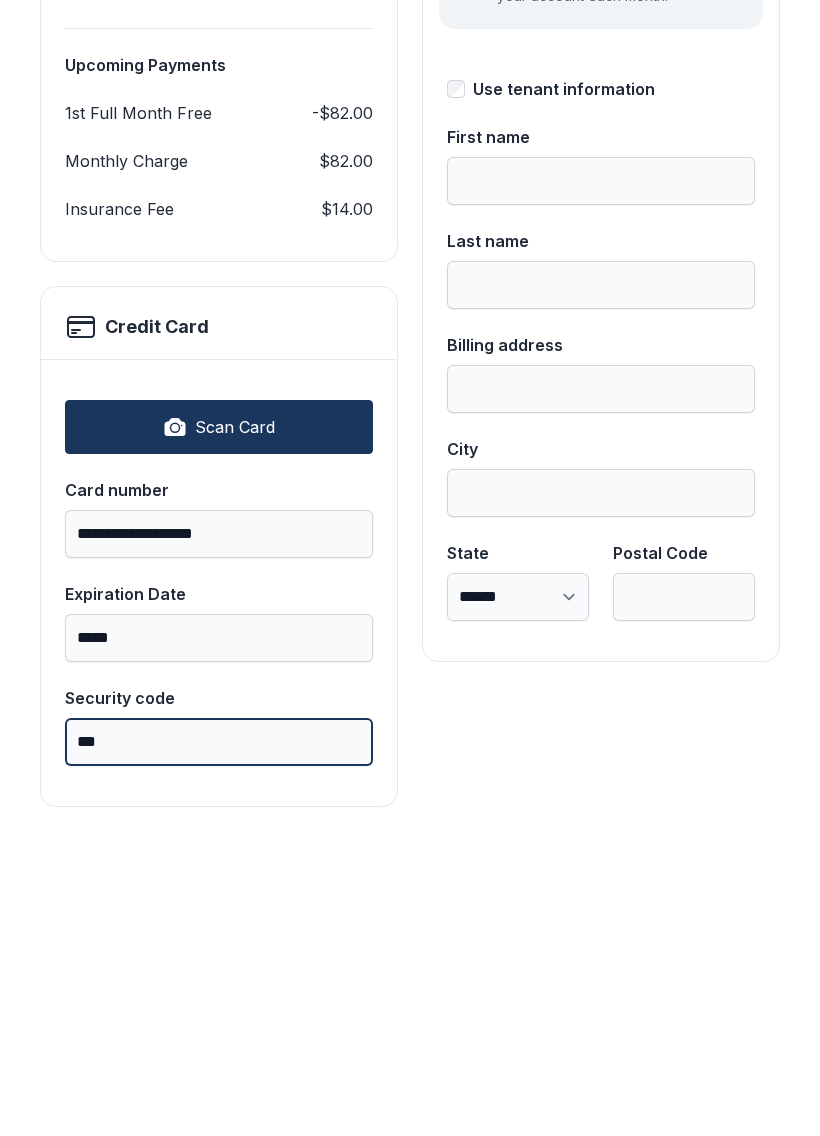 type on "***" 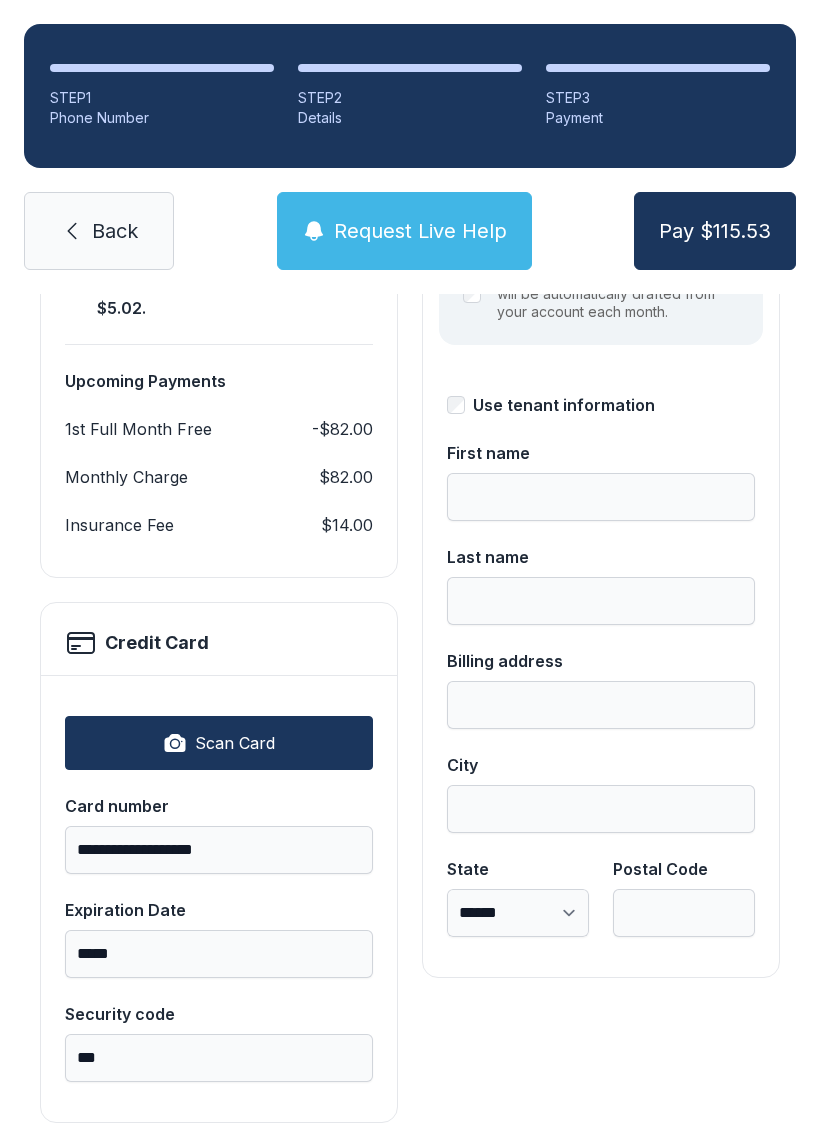 scroll, scrollTop: 339, scrollLeft: 0, axis: vertical 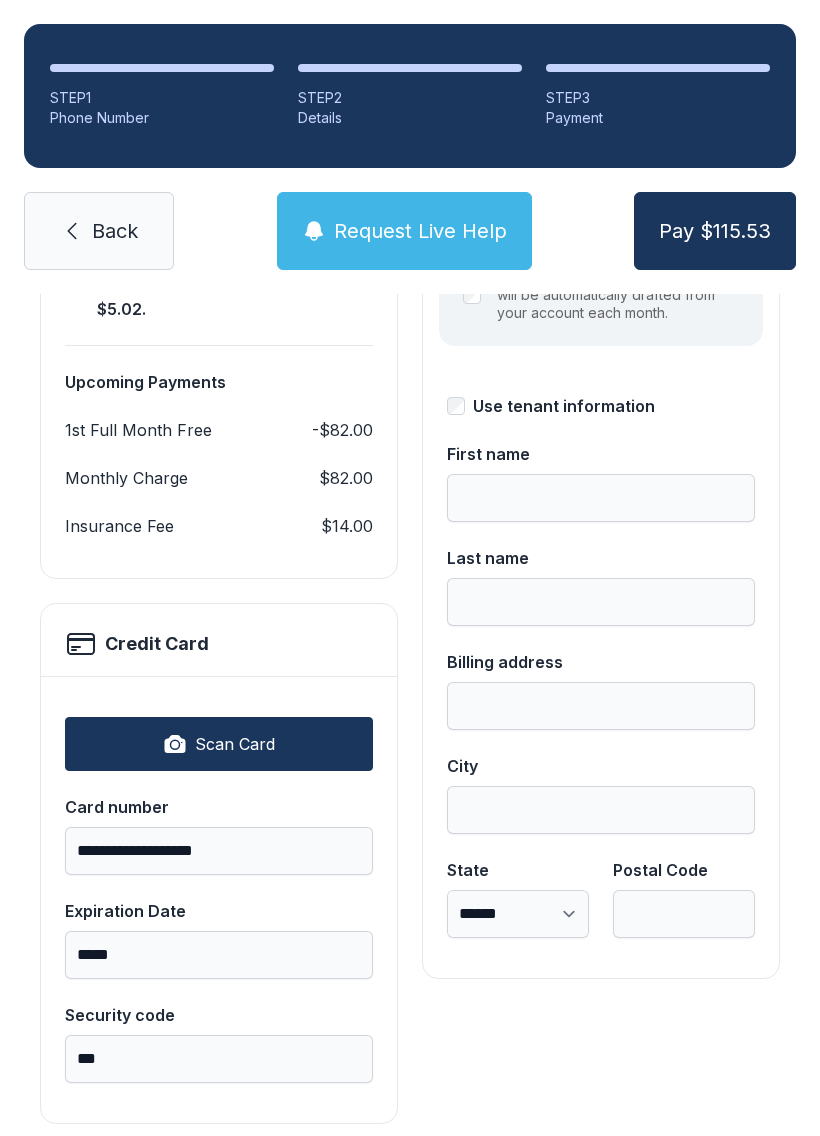 click on "Pay $115.53" at bounding box center (715, 231) 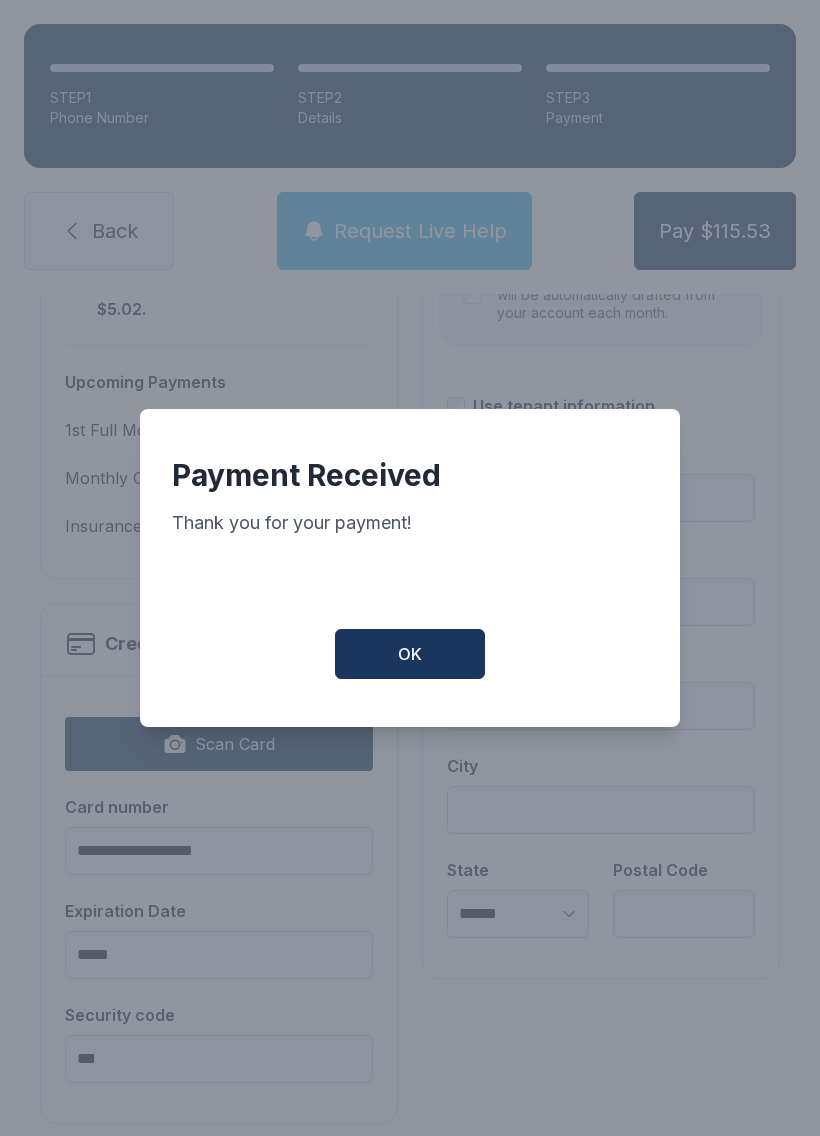 click on "OK" at bounding box center [410, 654] 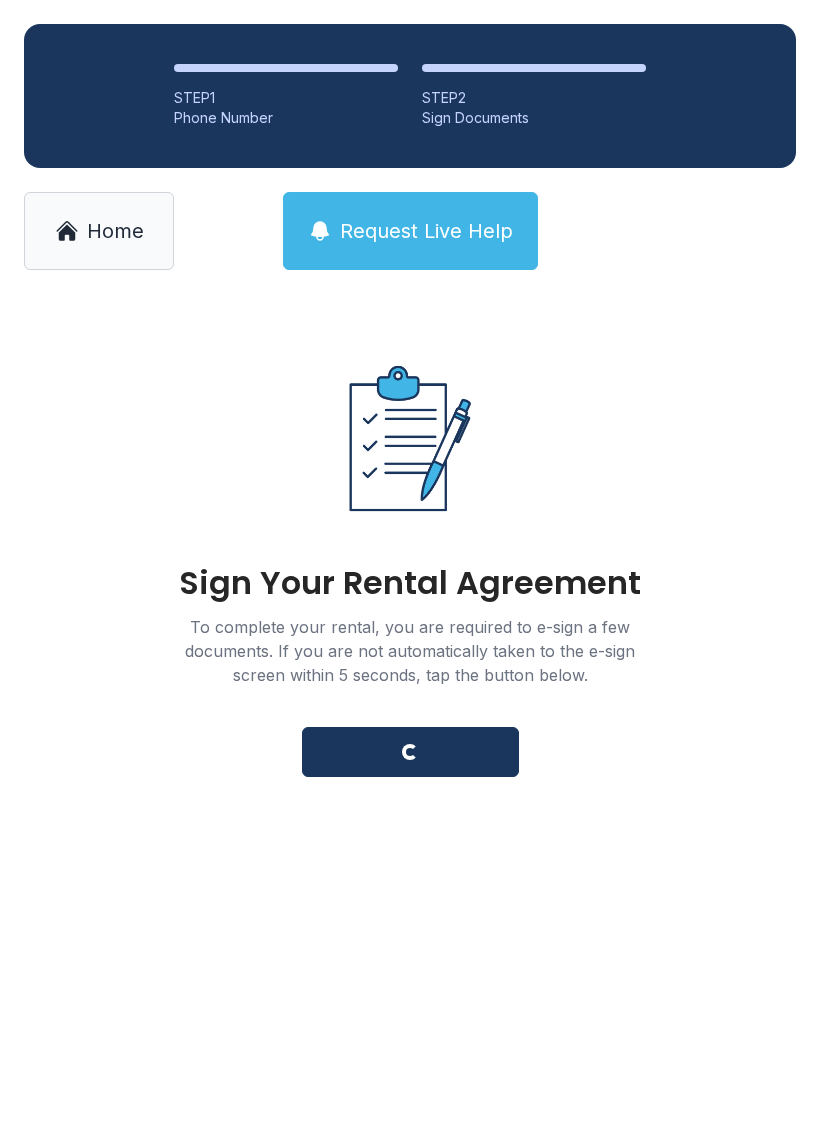 scroll, scrollTop: 0, scrollLeft: 0, axis: both 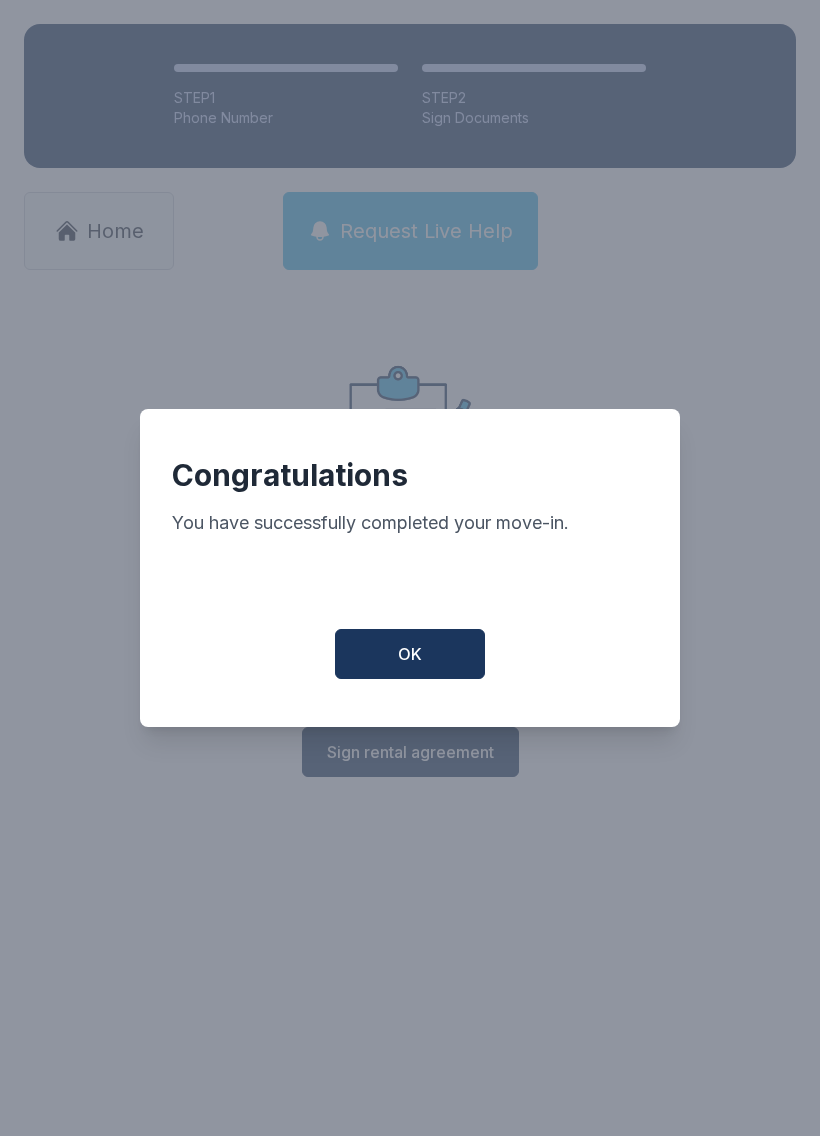 click on "OK" at bounding box center [410, 654] 